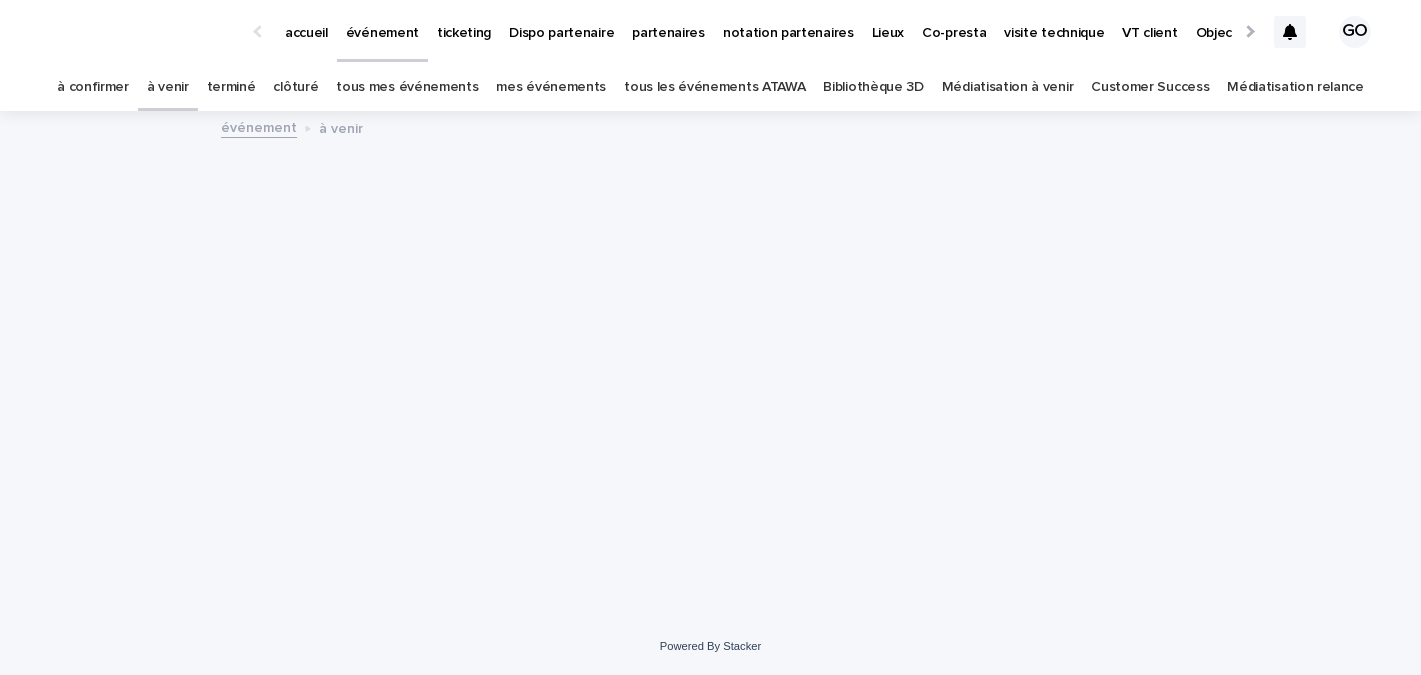 scroll, scrollTop: 0, scrollLeft: 0, axis: both 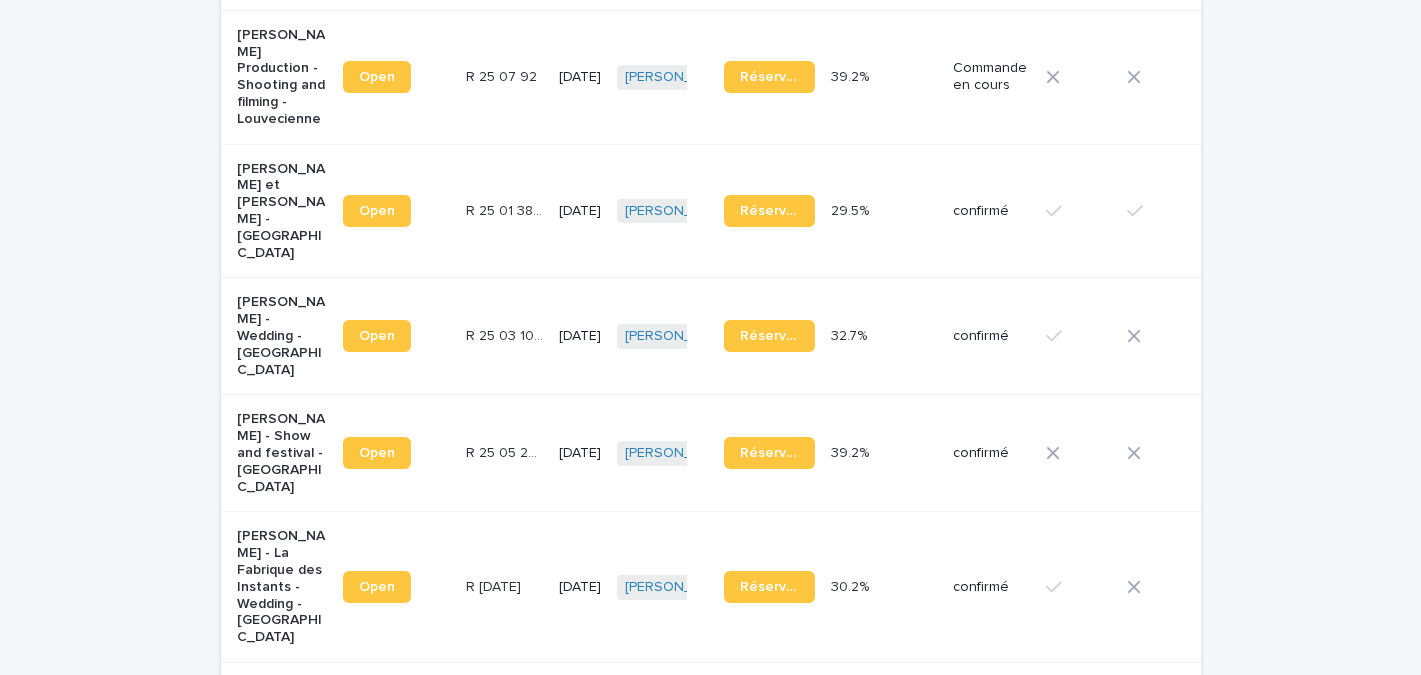 click on "[PERSON_NAME] et [PERSON_NAME] - [GEOGRAPHIC_DATA]" at bounding box center [282, 211] 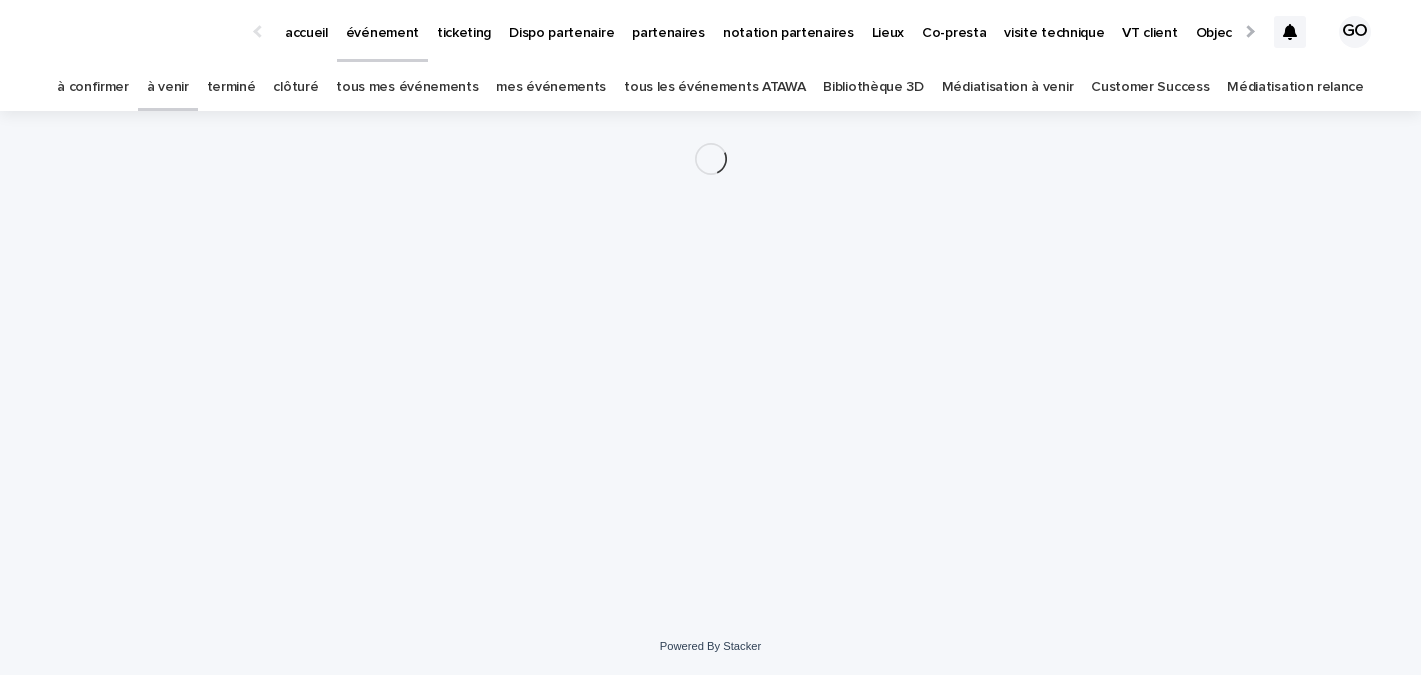 scroll, scrollTop: 0, scrollLeft: 0, axis: both 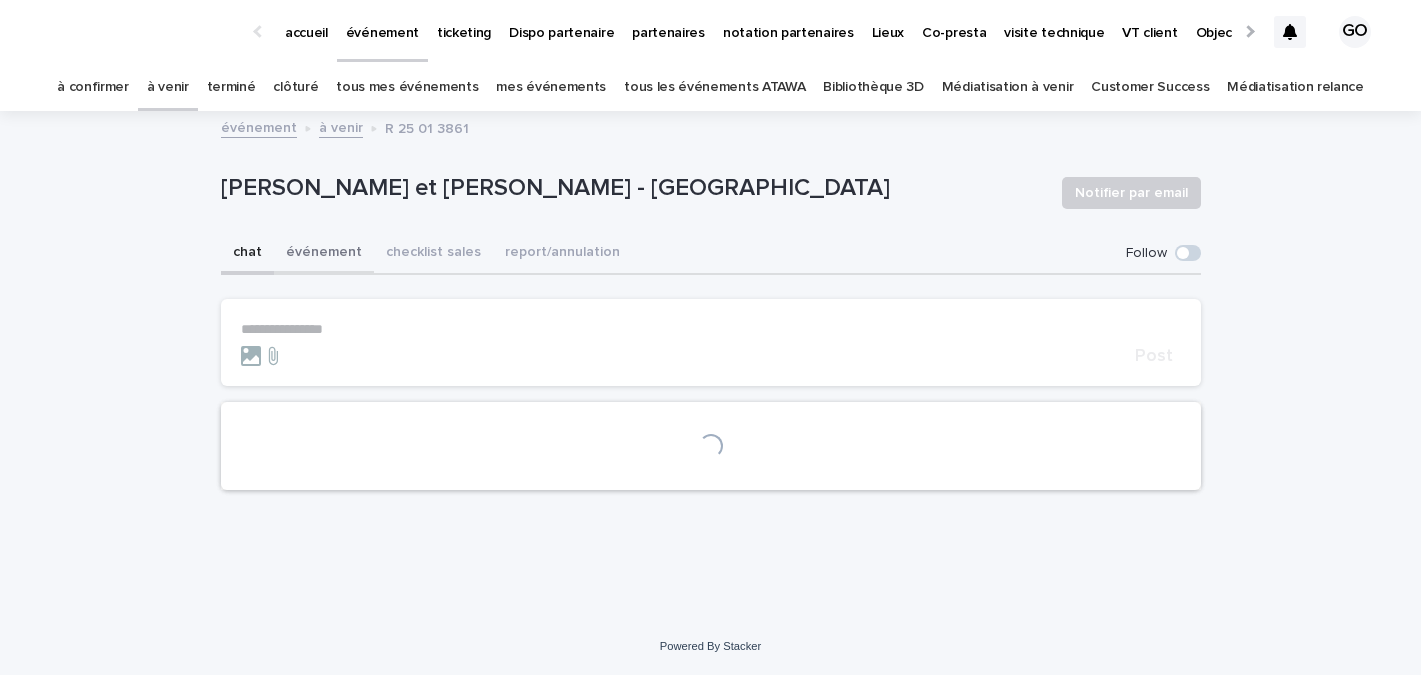 click on "événement" at bounding box center [324, 254] 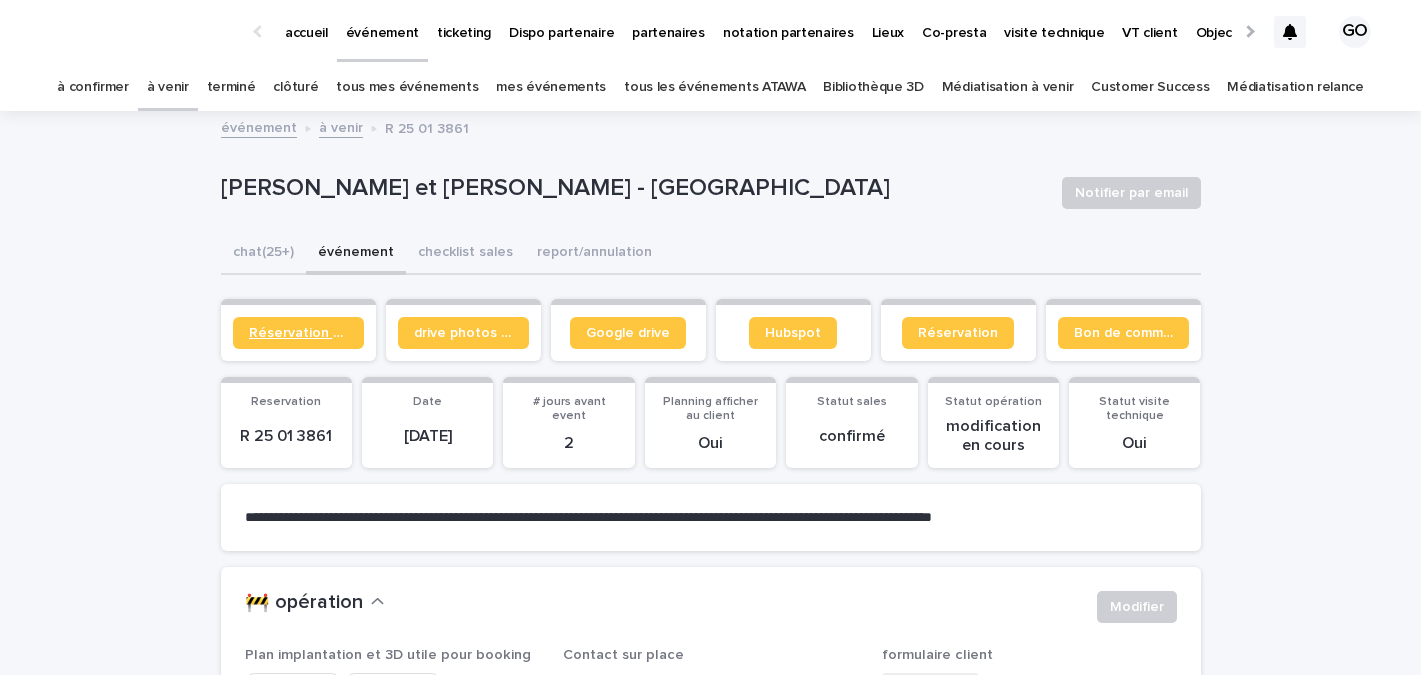 click on "Réservation client" at bounding box center [298, 333] 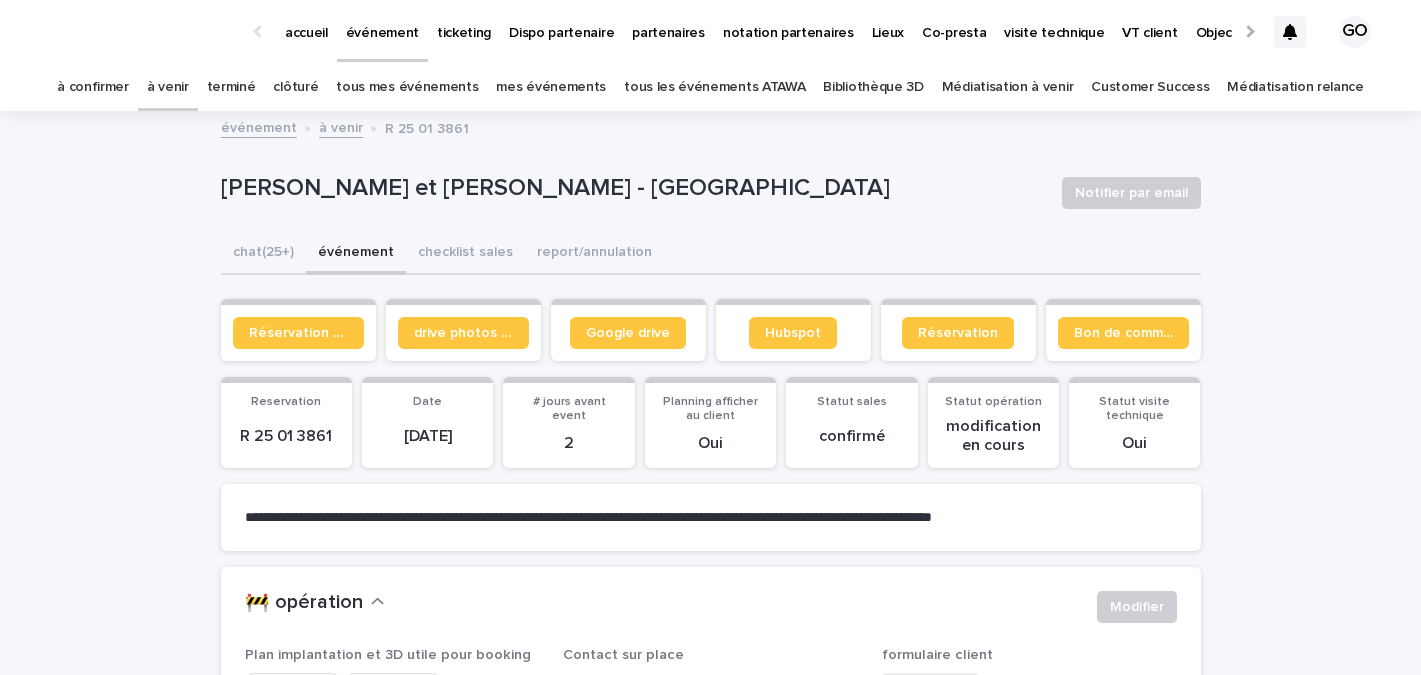 click on "terminé" at bounding box center [231, 87] 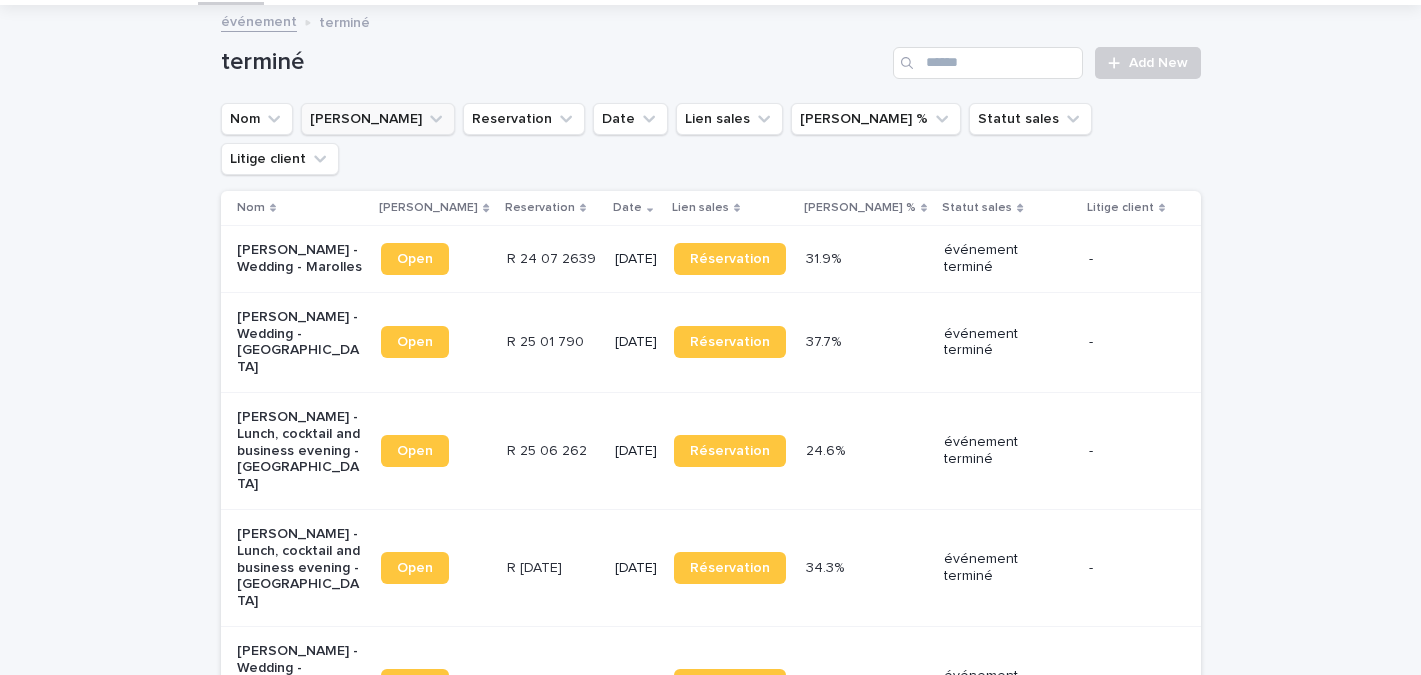 scroll, scrollTop: 114, scrollLeft: 0, axis: vertical 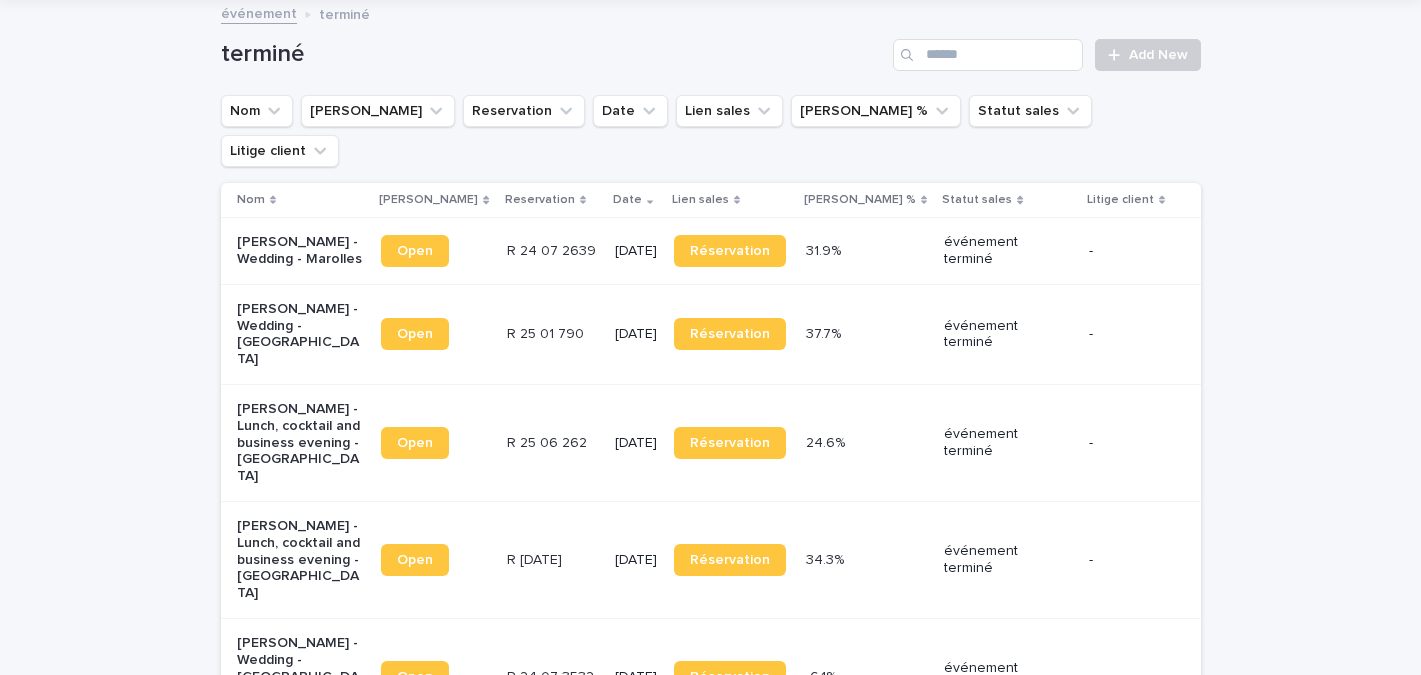 click on "[PERSON_NAME] - Wedding - Marolles" at bounding box center [299, 251] 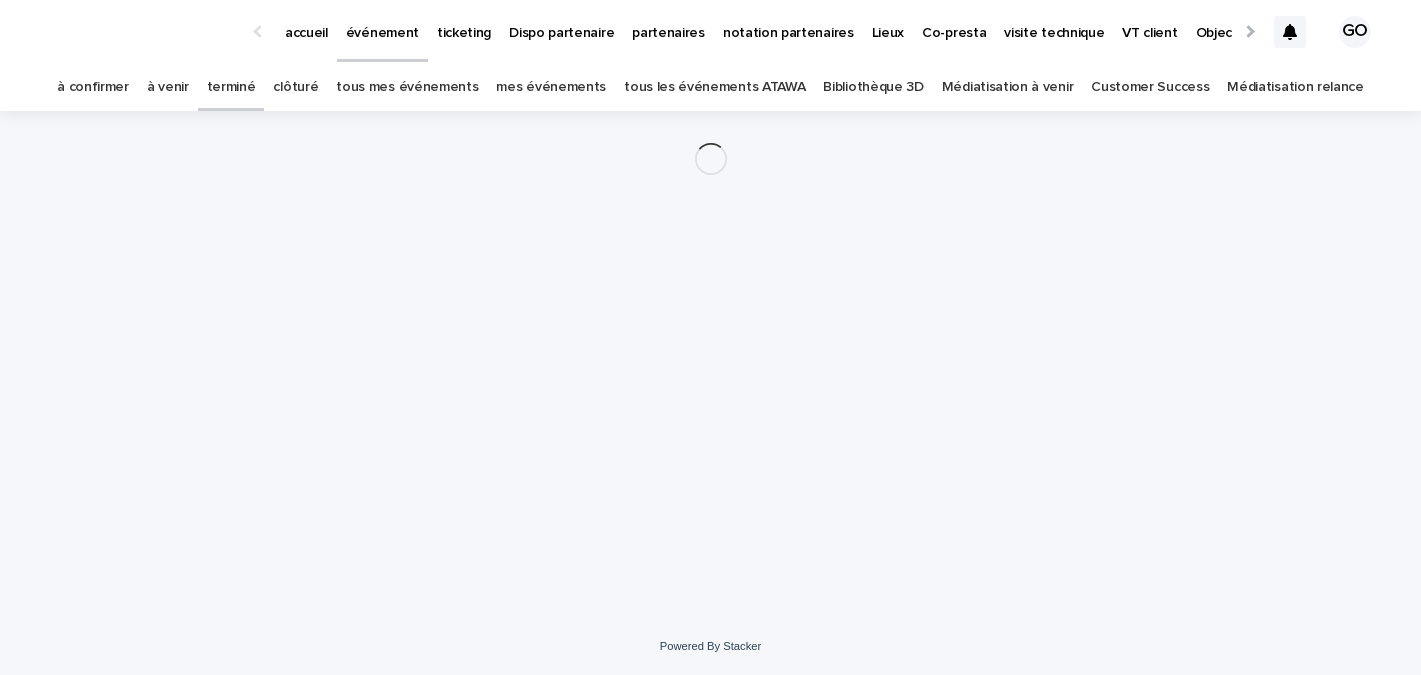 scroll, scrollTop: 0, scrollLeft: 0, axis: both 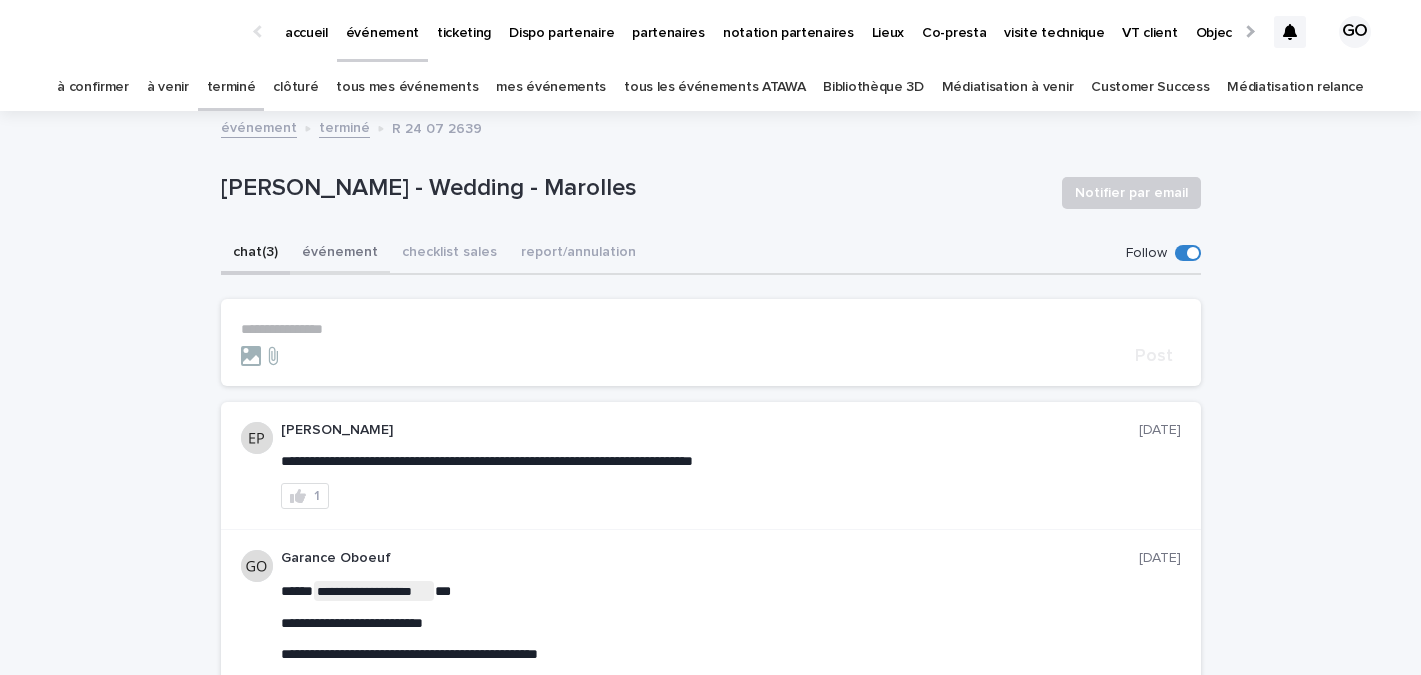 click on "événement" at bounding box center [340, 254] 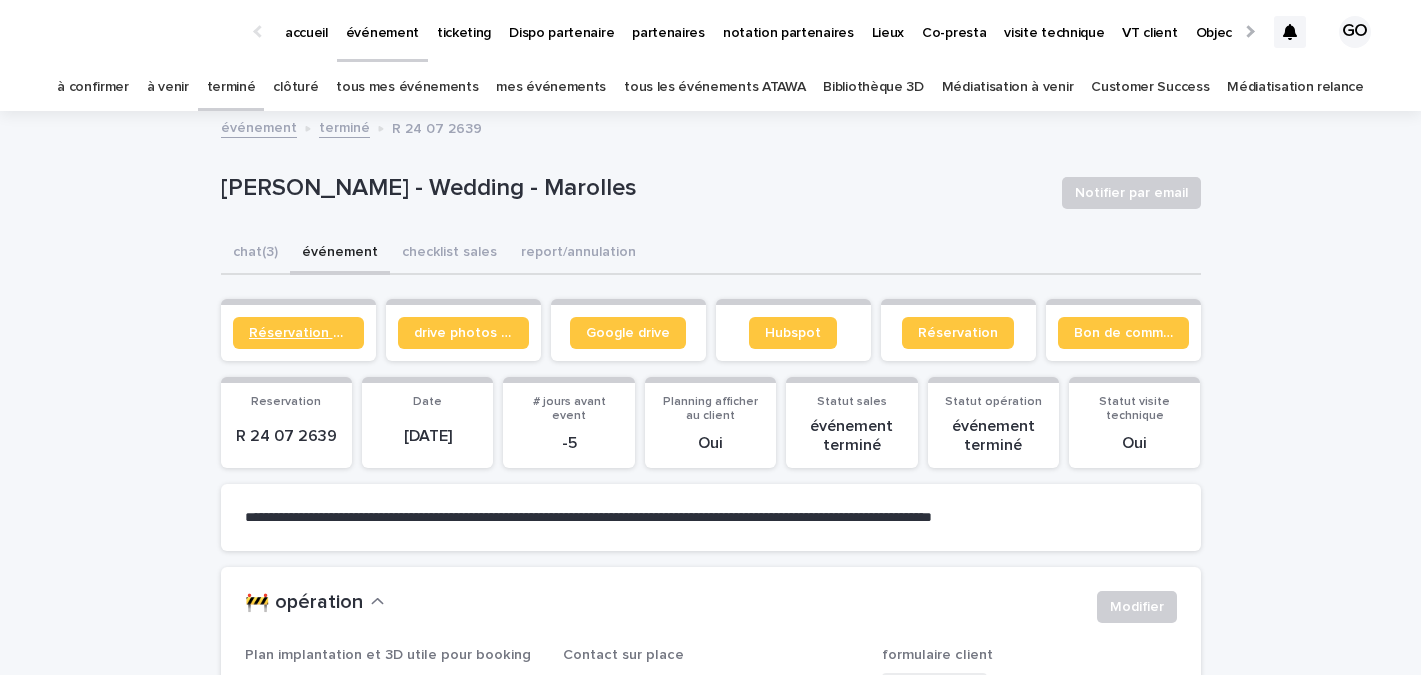 click on "Réservation client" at bounding box center (298, 333) 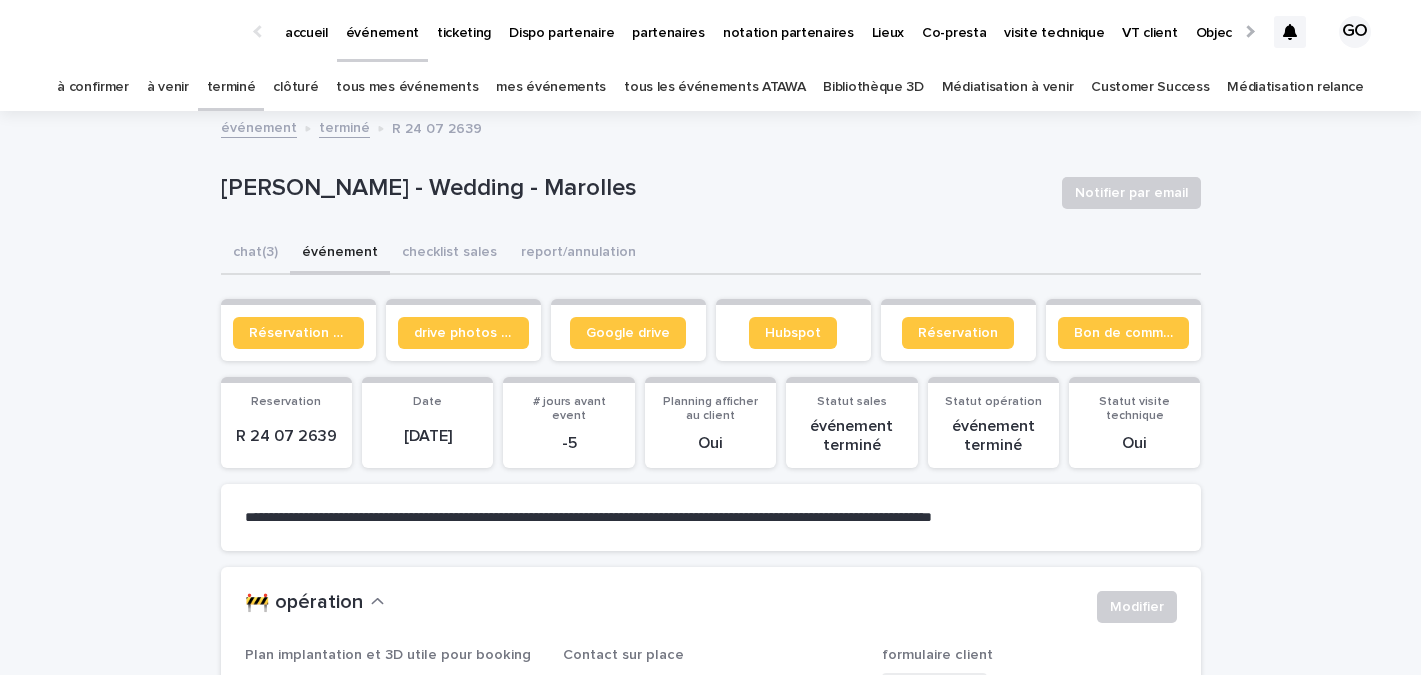click on "terminé" at bounding box center [231, 87] 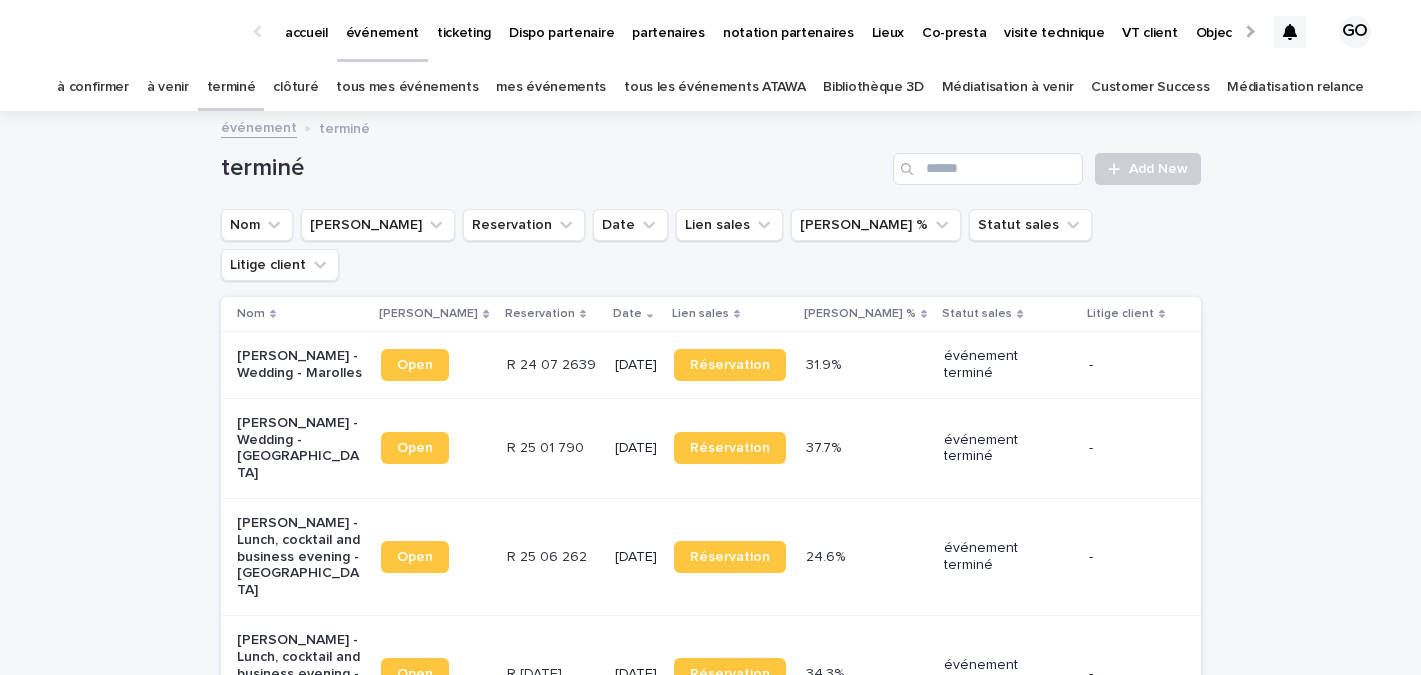 click on "à venir" at bounding box center [168, 87] 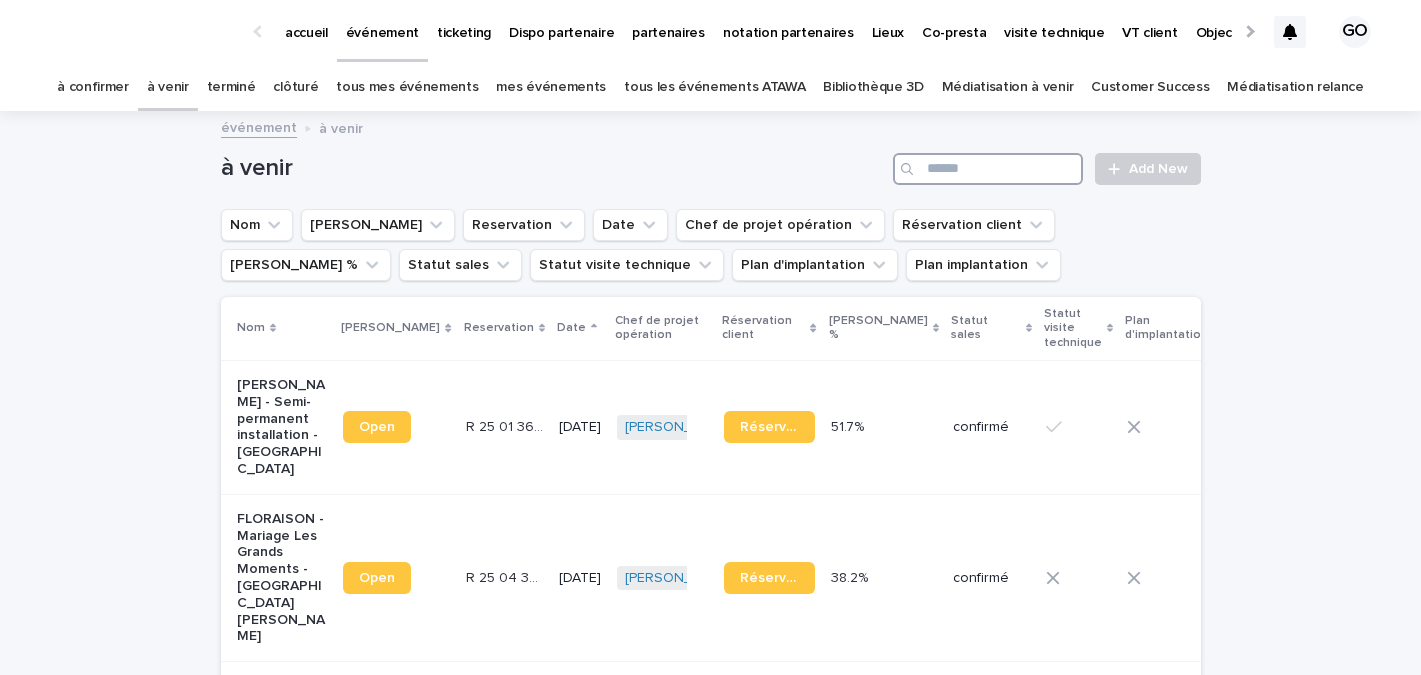 click at bounding box center (988, 169) 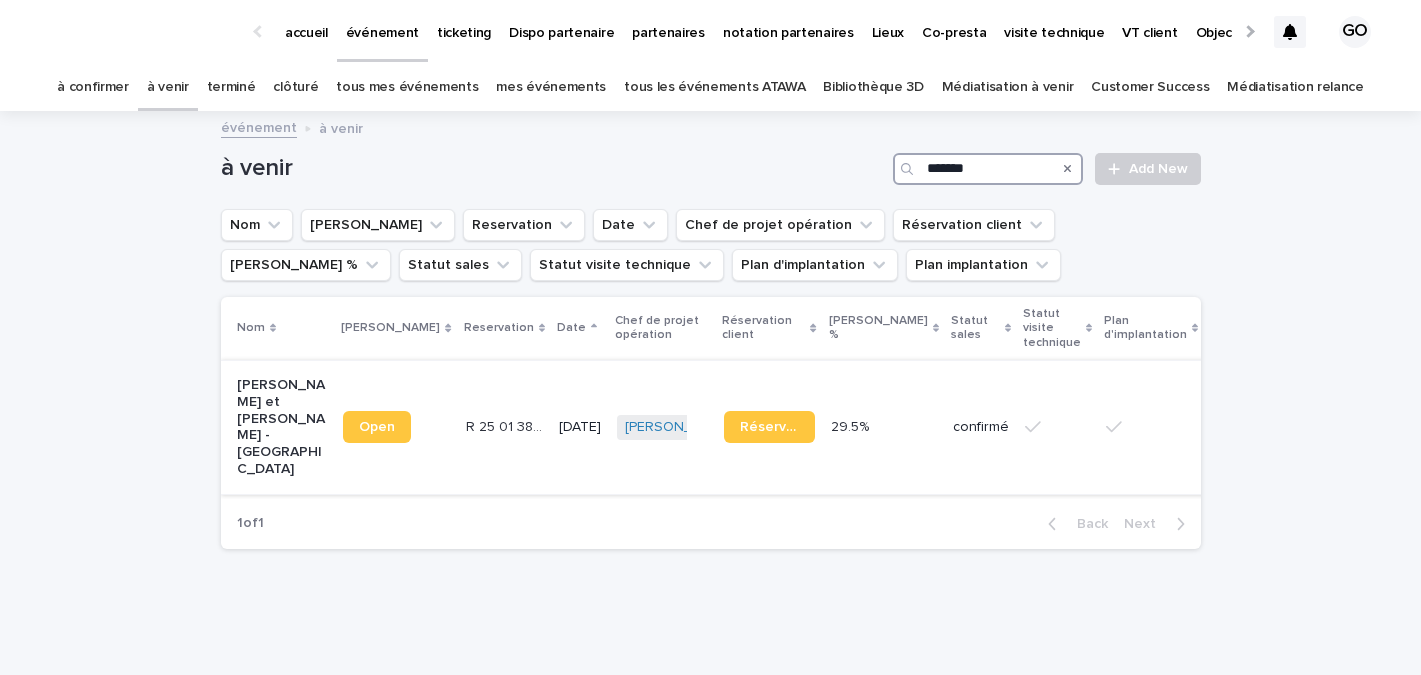 type on "*******" 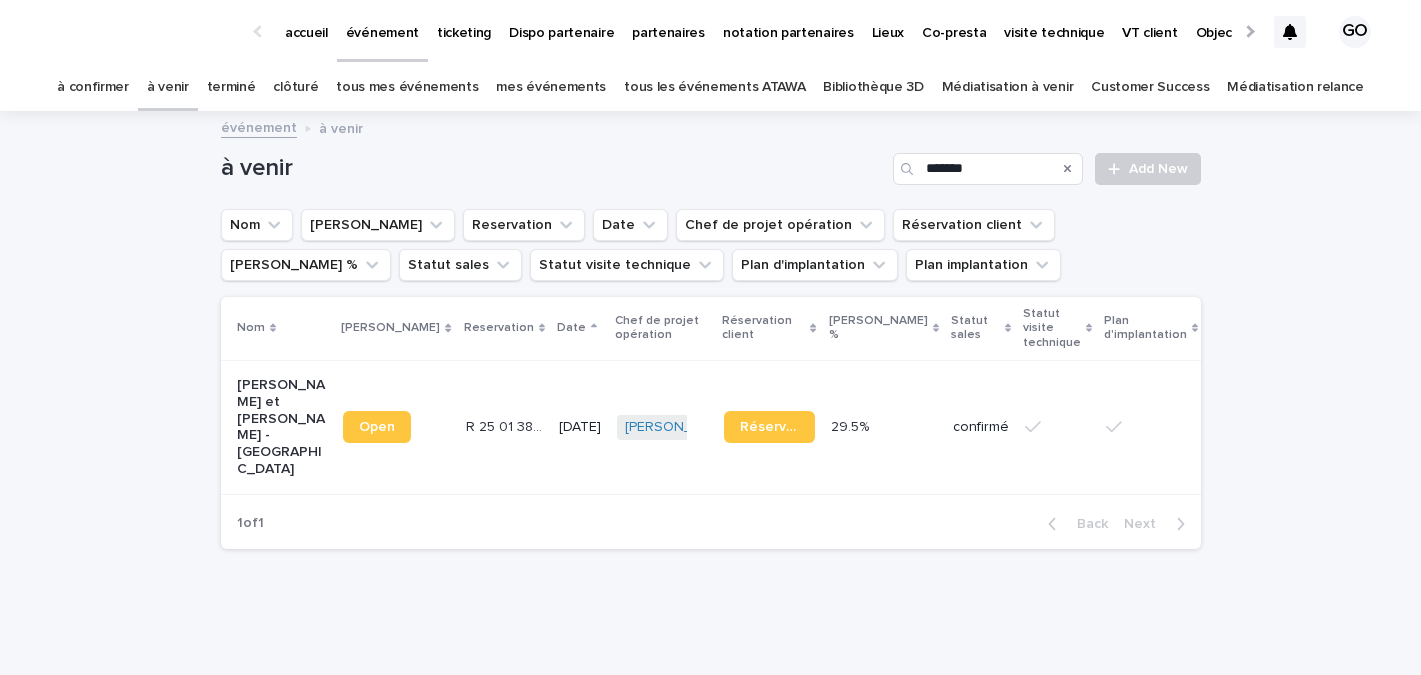 click on "[PERSON_NAME] et [PERSON_NAME] - [GEOGRAPHIC_DATA]" at bounding box center (282, 427) 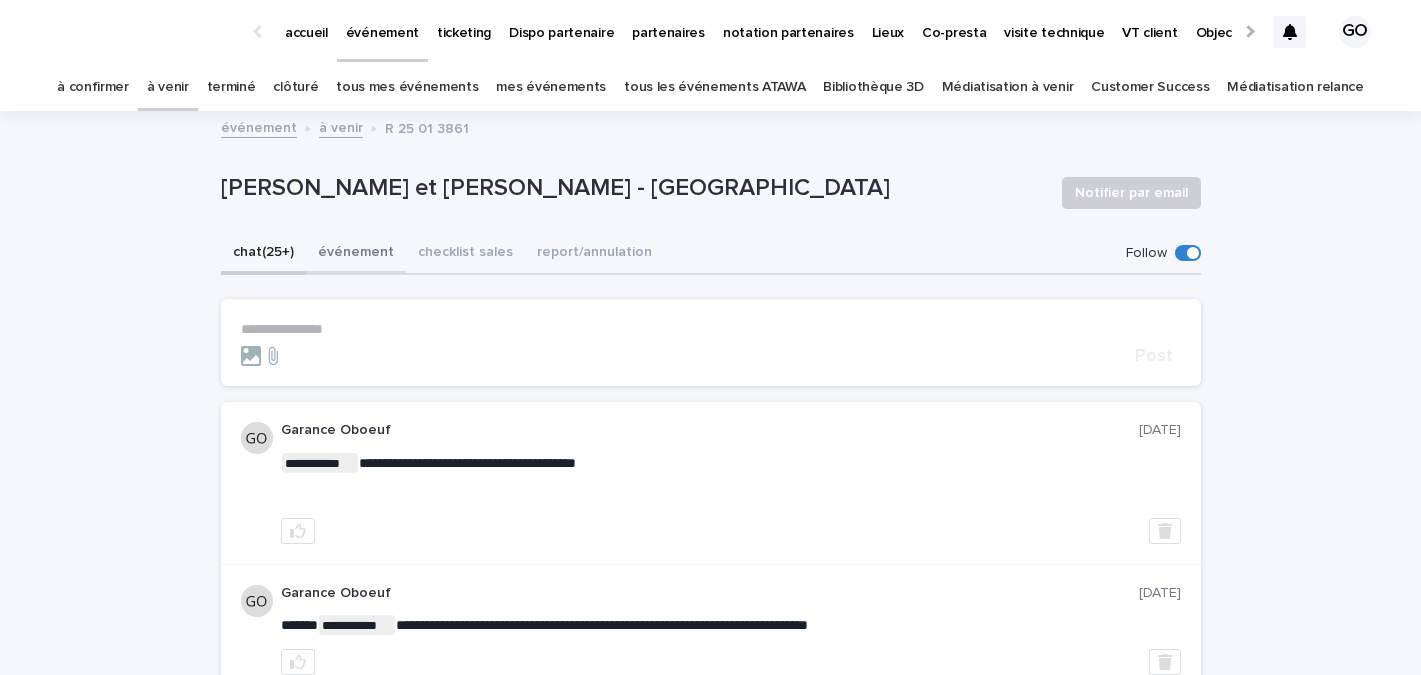 click on "événement" at bounding box center [356, 254] 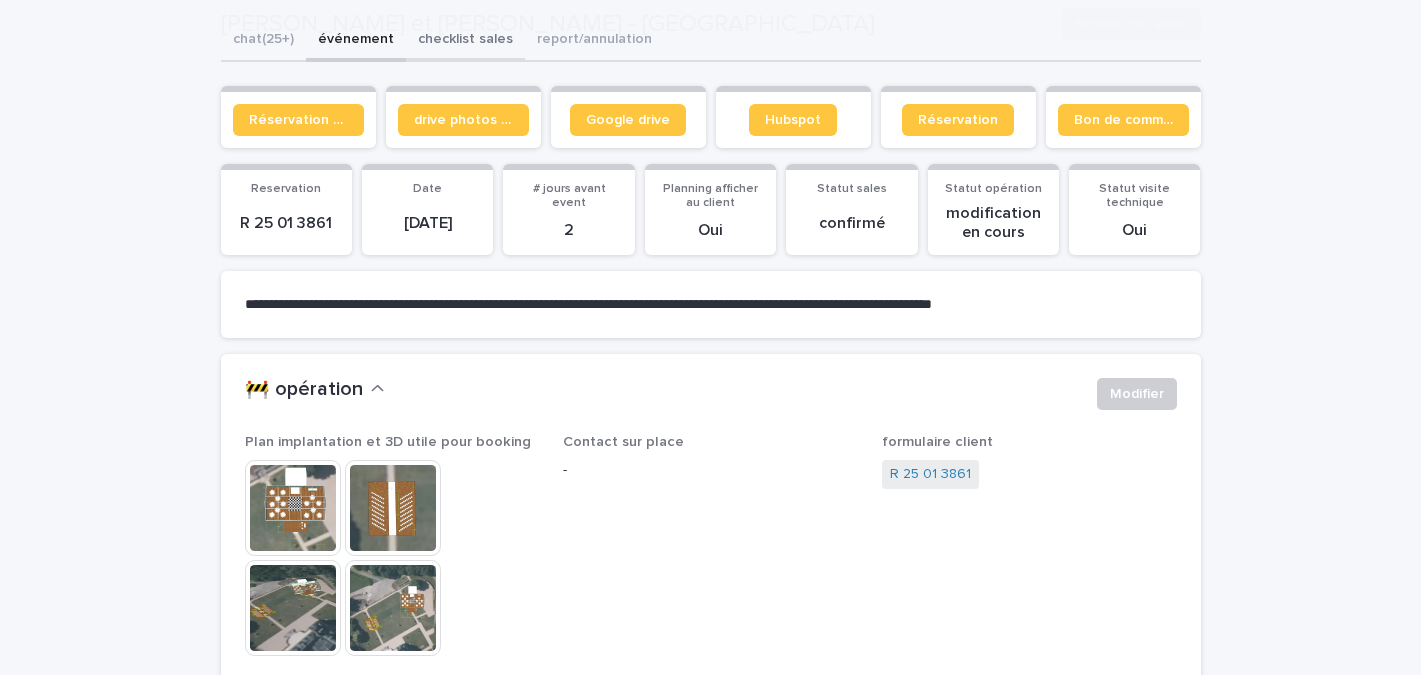 scroll, scrollTop: 244, scrollLeft: 0, axis: vertical 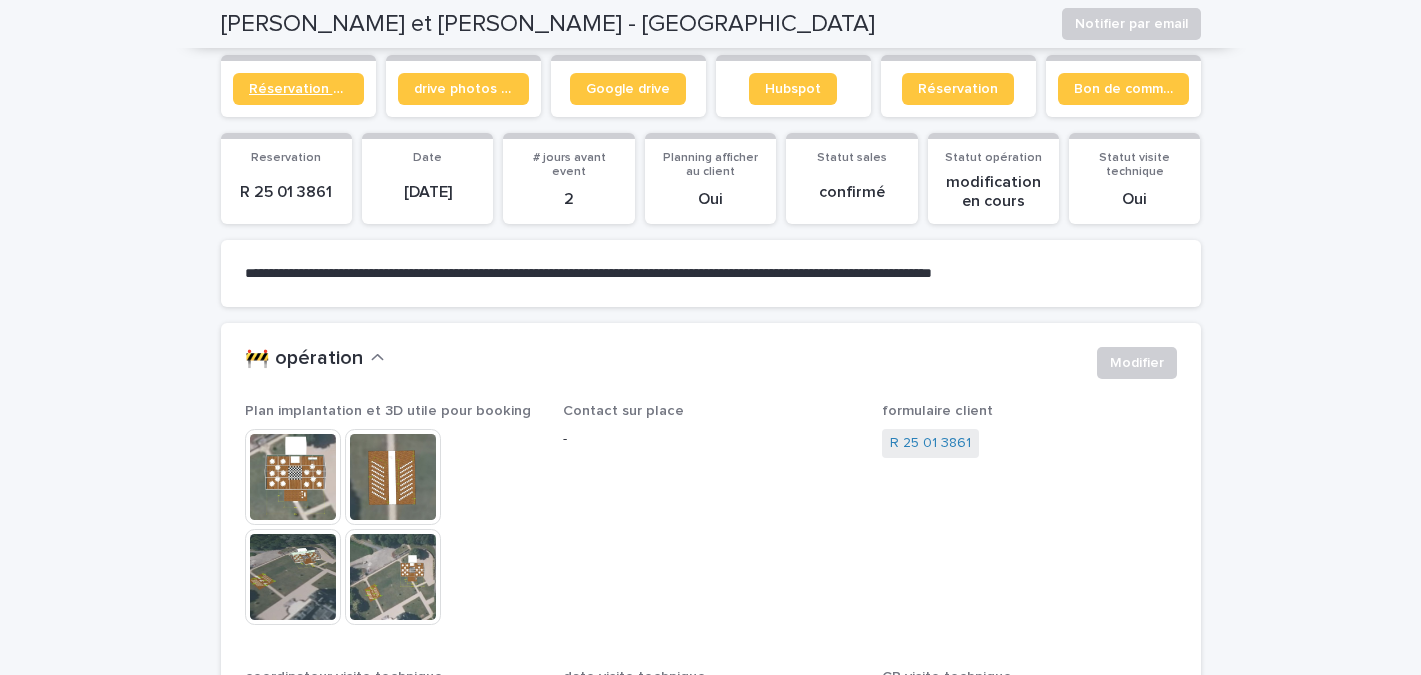 click on "Réservation client" at bounding box center [298, 89] 